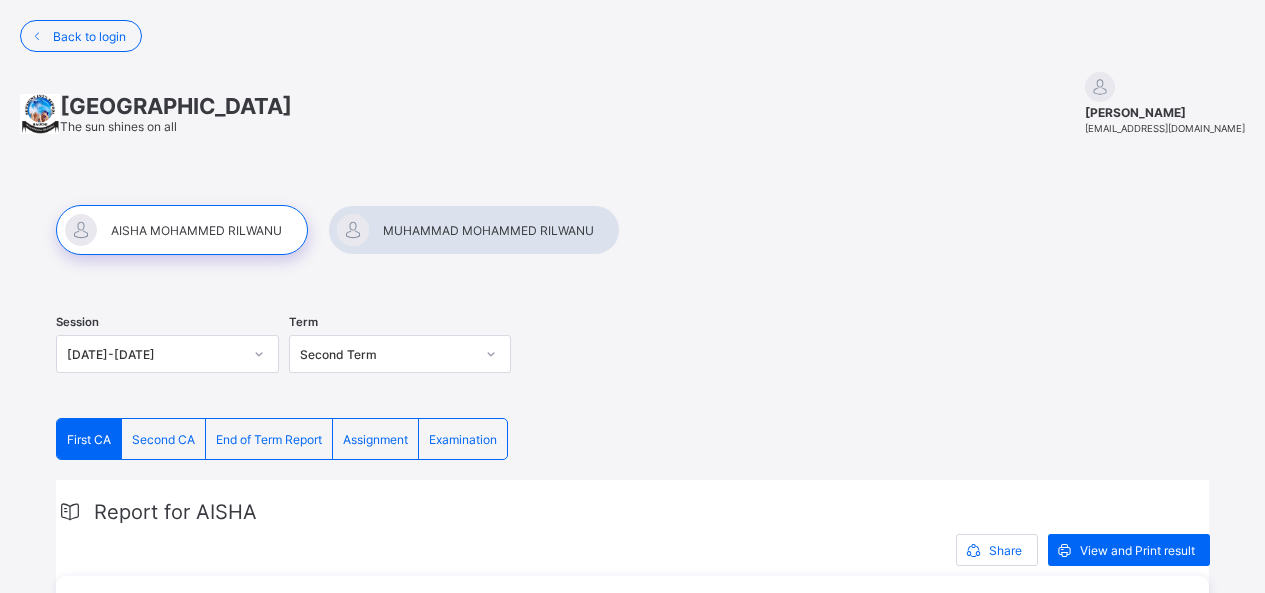 scroll, scrollTop: 0, scrollLeft: 0, axis: both 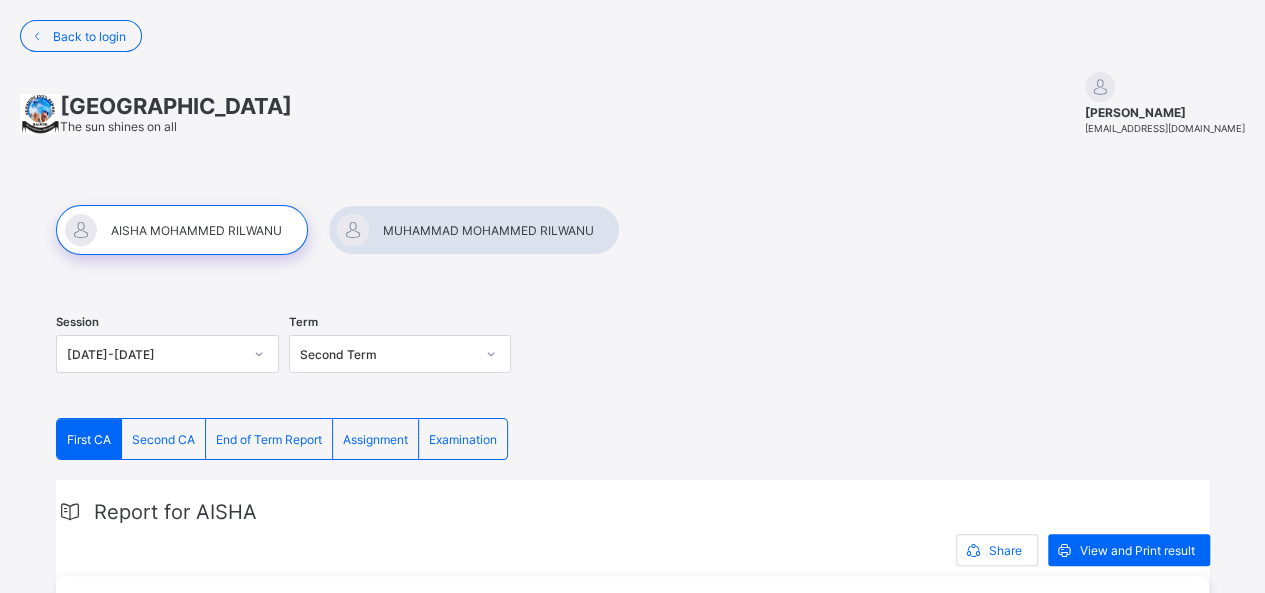 click at bounding box center [182, 230] 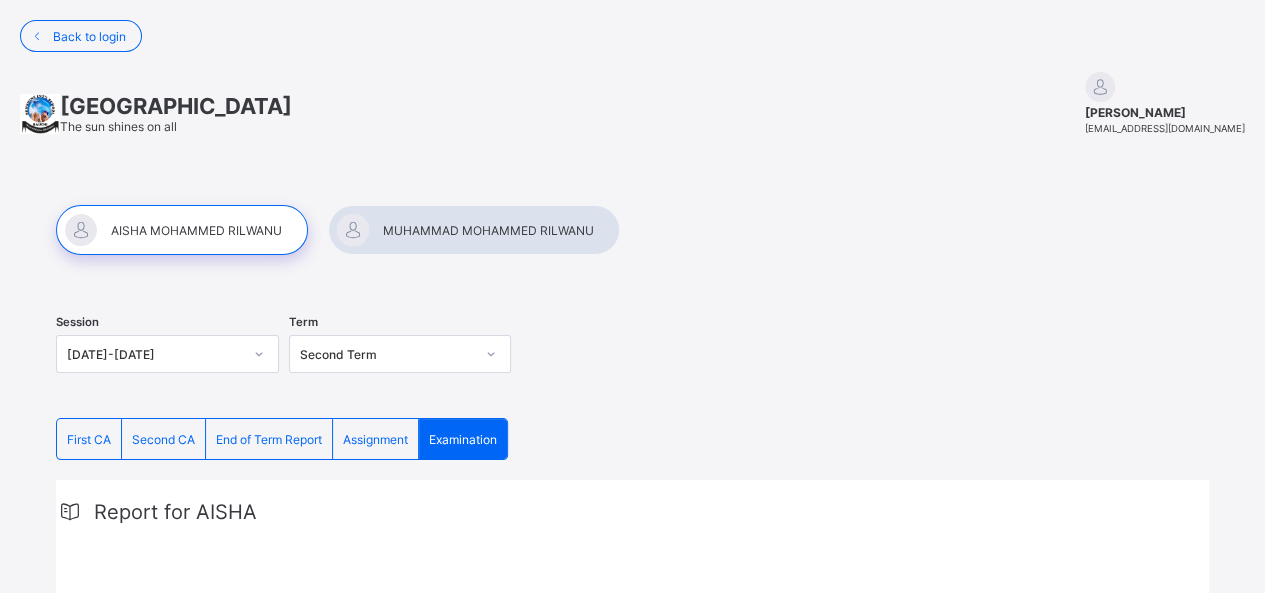 click on "Examination" at bounding box center [463, 439] 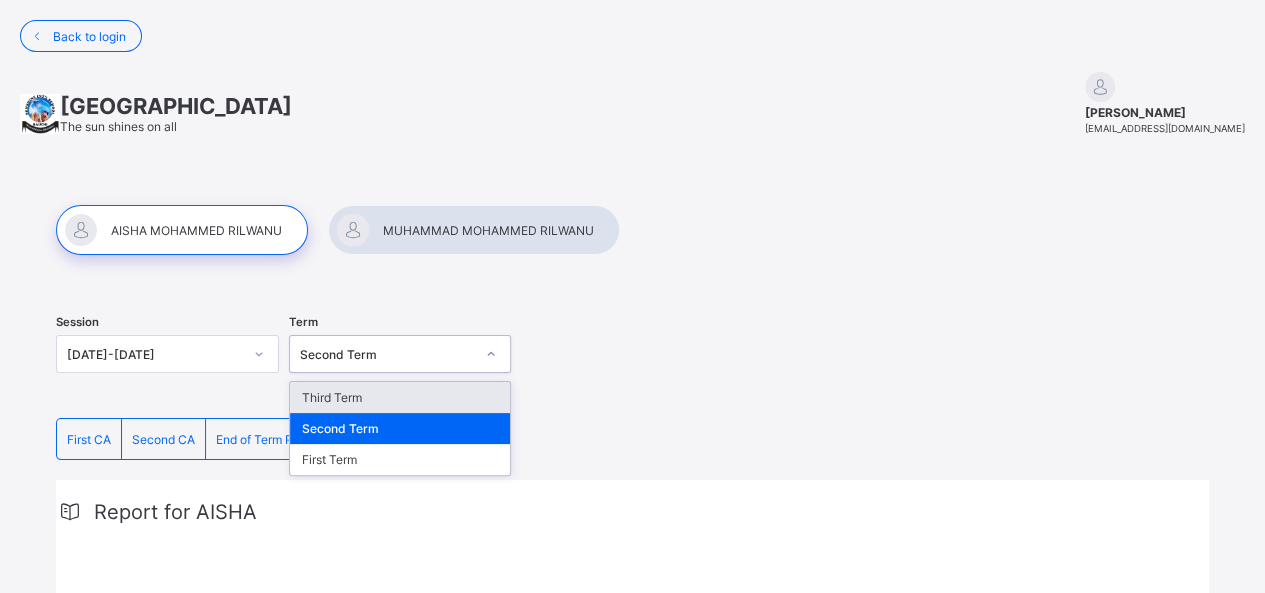click 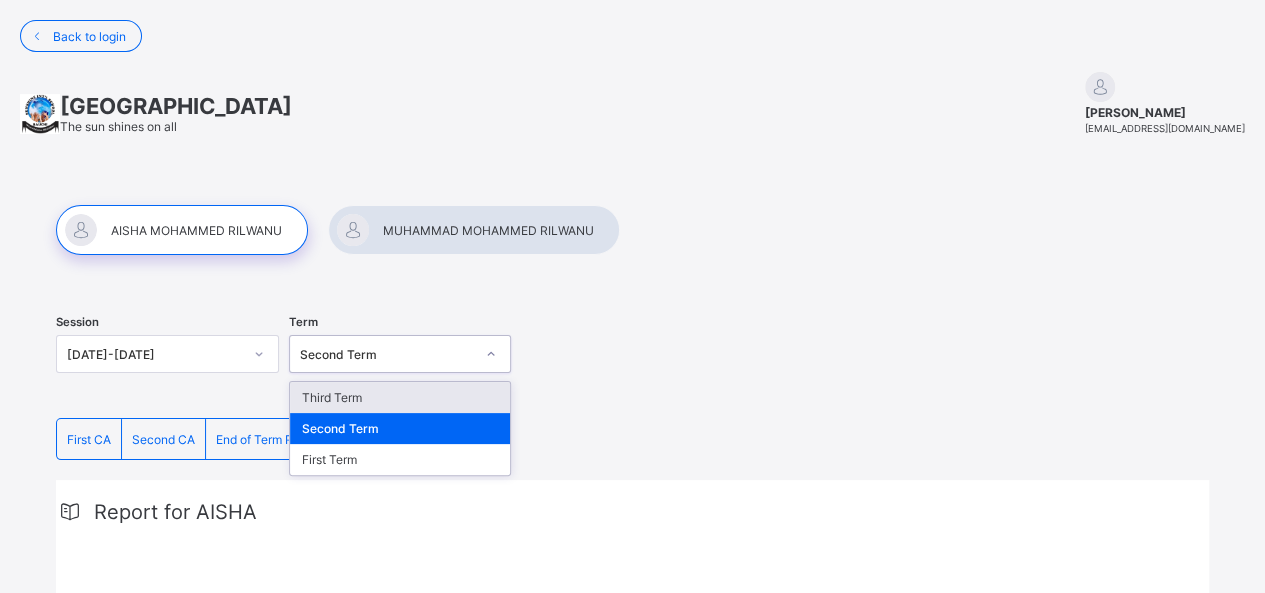 click at bounding box center [182, 230] 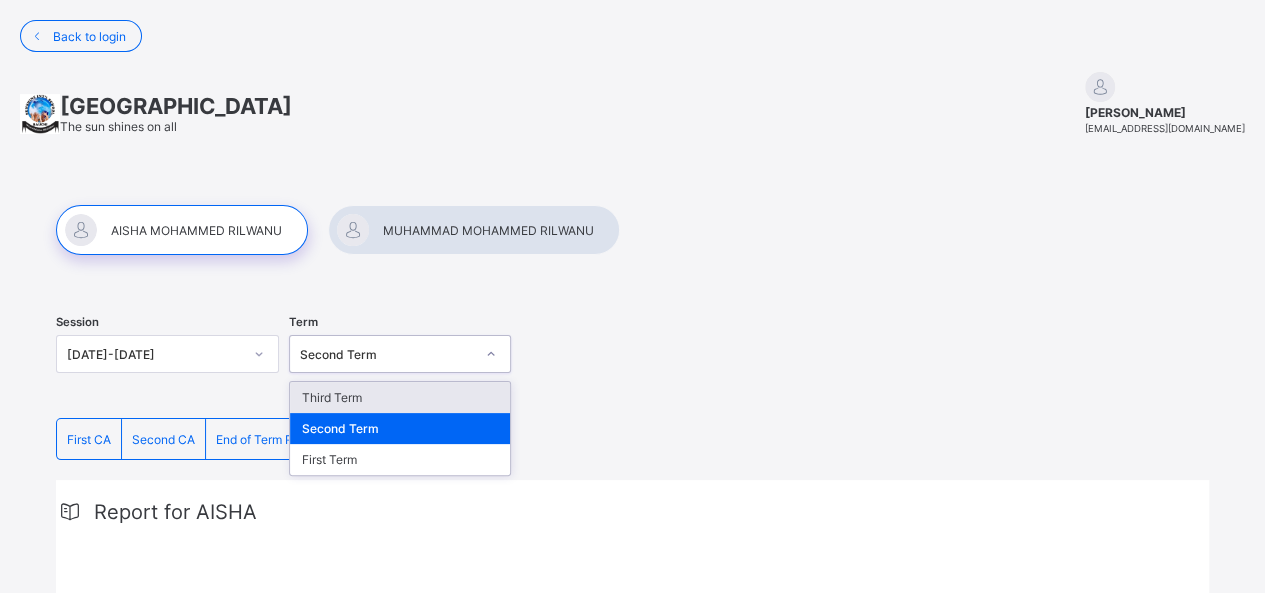 click 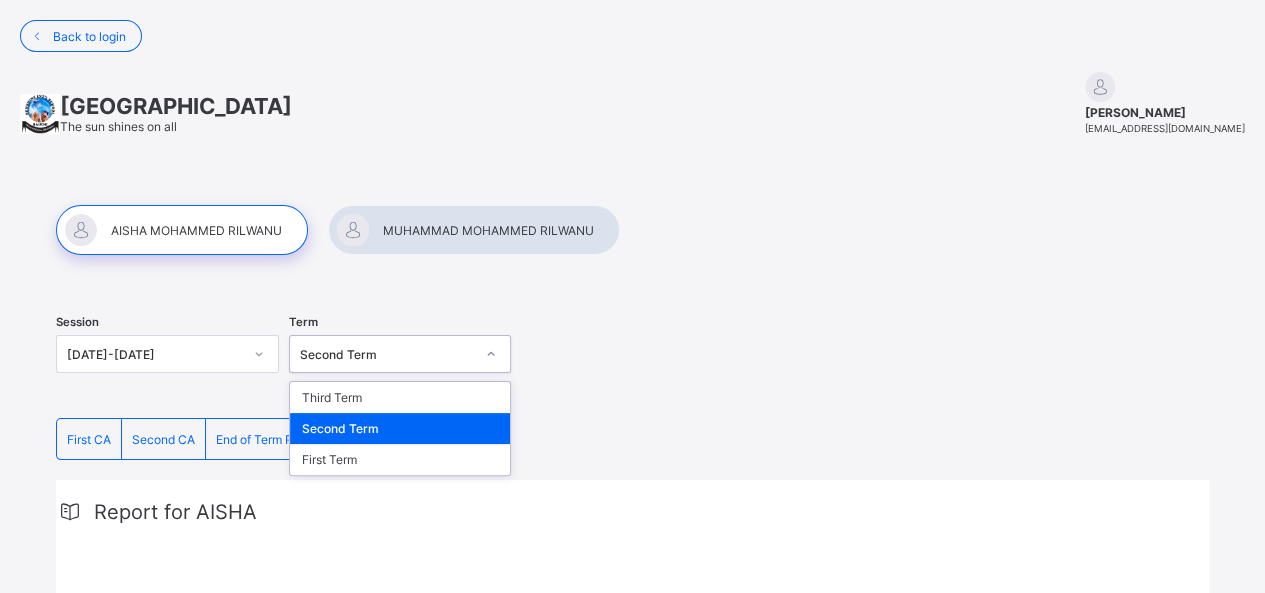 click on "Second Term" at bounding box center (400, 428) 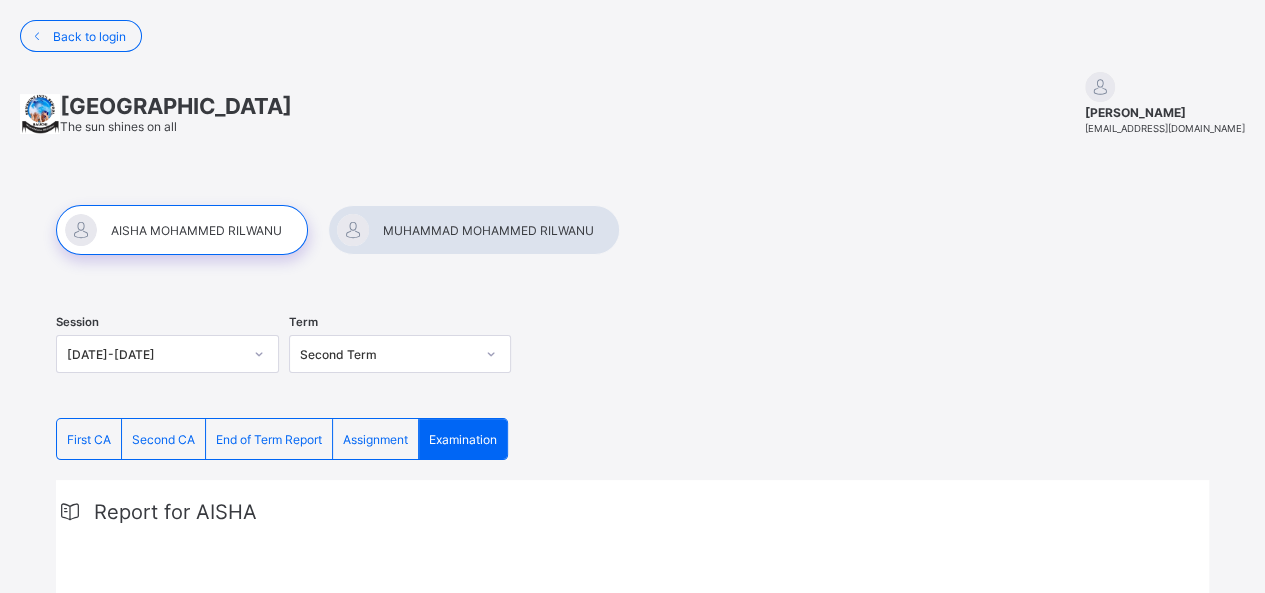 click on "Examination" at bounding box center [463, 439] 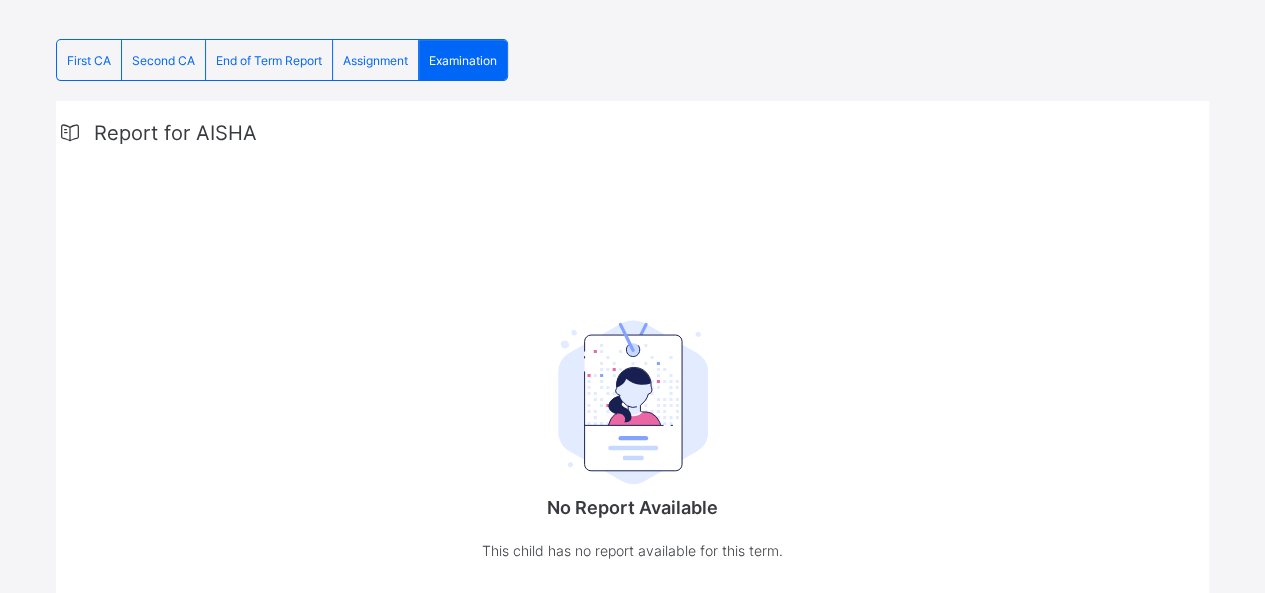 scroll, scrollTop: 480, scrollLeft: 0, axis: vertical 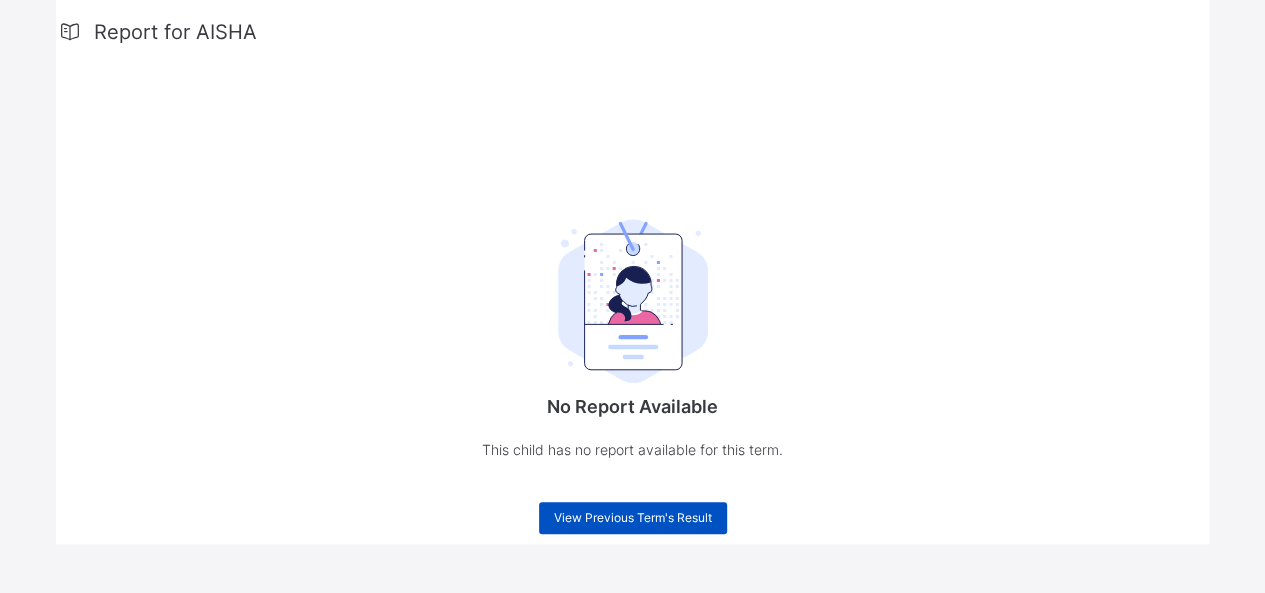 click on "View Previous Term's Result" at bounding box center [633, 517] 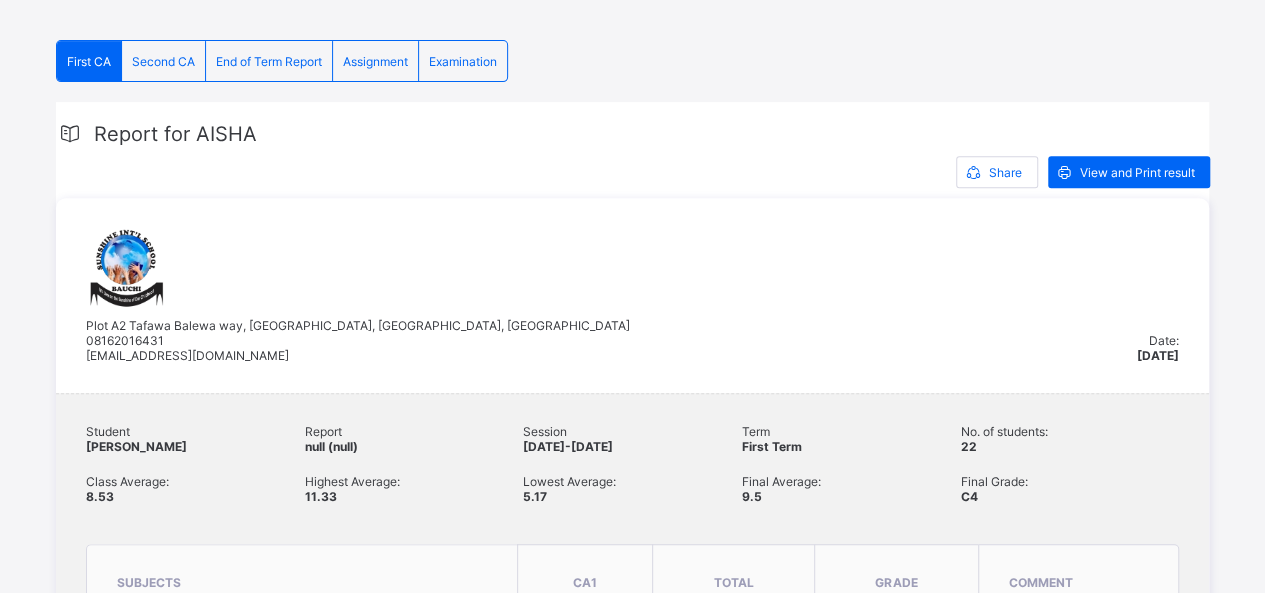 scroll, scrollTop: 448, scrollLeft: 0, axis: vertical 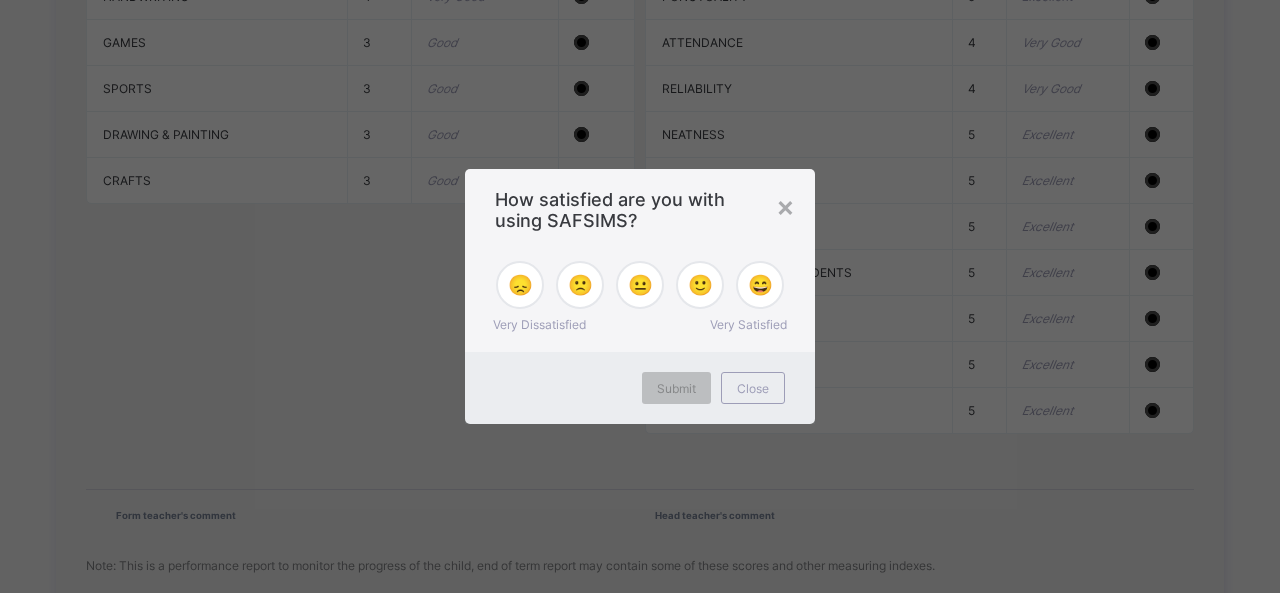 drag, startPoint x: 1272, startPoint y: 275, endPoint x: 1279, endPoint y: 311, distance: 36.67424 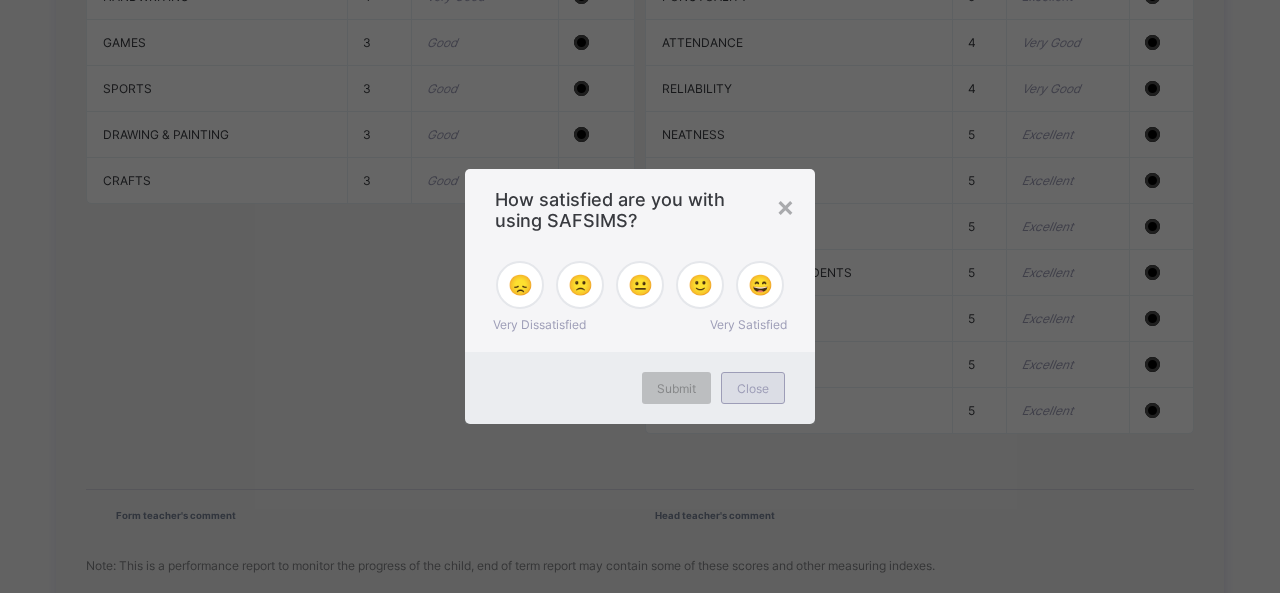 click on "Close" at bounding box center (753, 388) 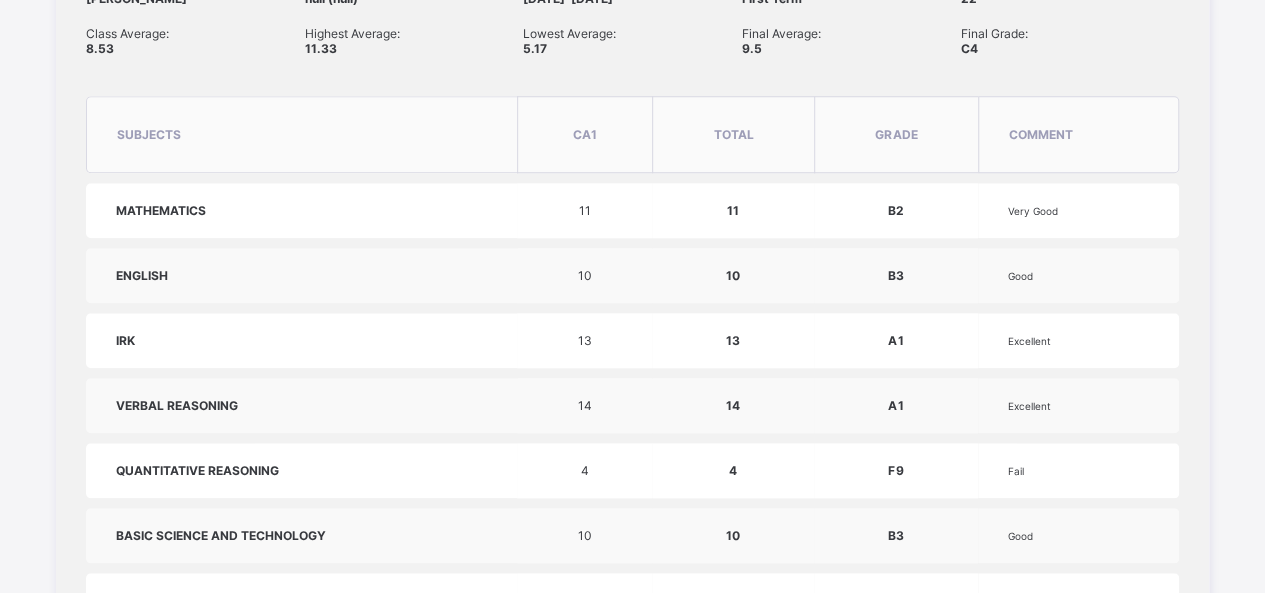 scroll, scrollTop: 750, scrollLeft: 0, axis: vertical 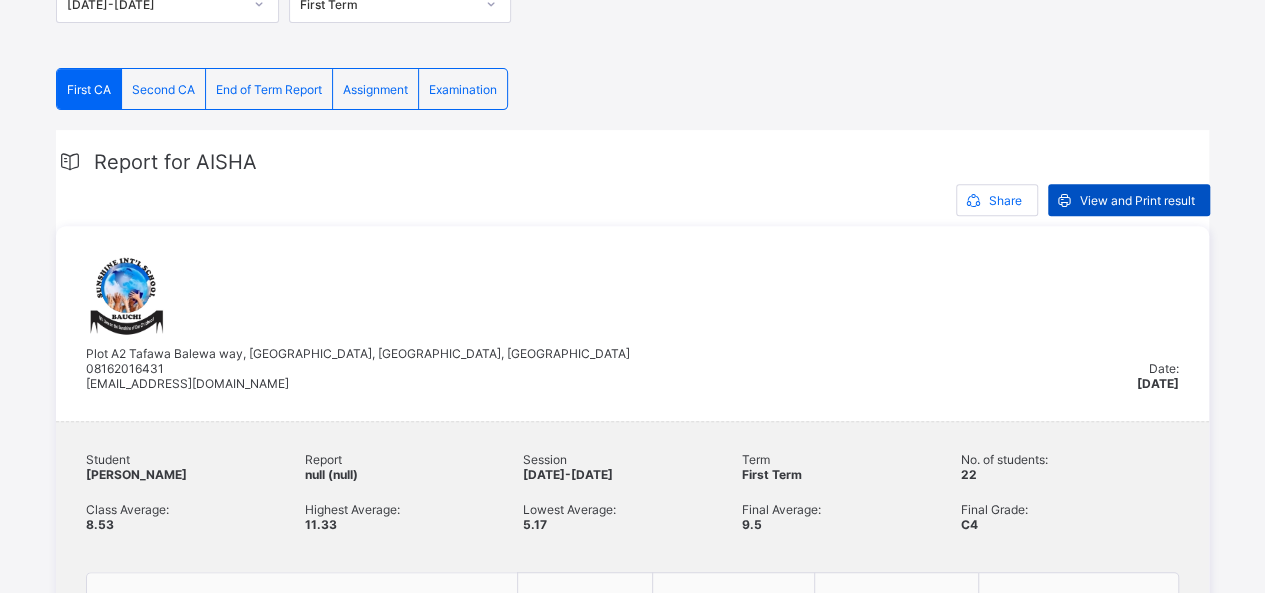 click on "View and Print result" at bounding box center (1137, 200) 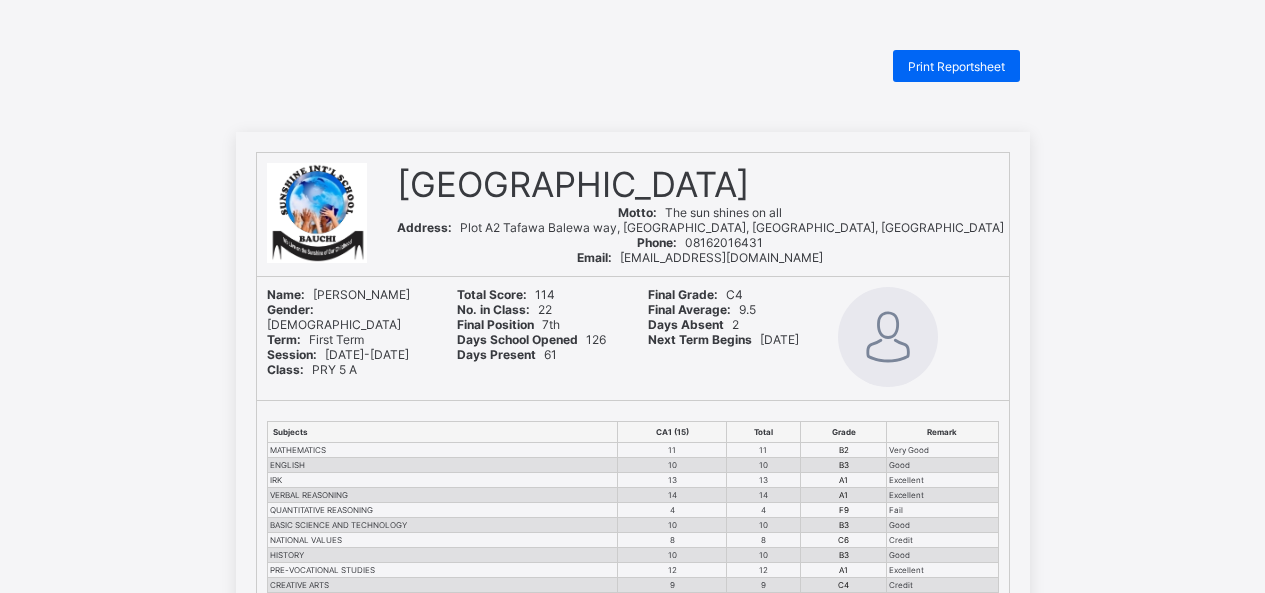 scroll, scrollTop: 0, scrollLeft: 0, axis: both 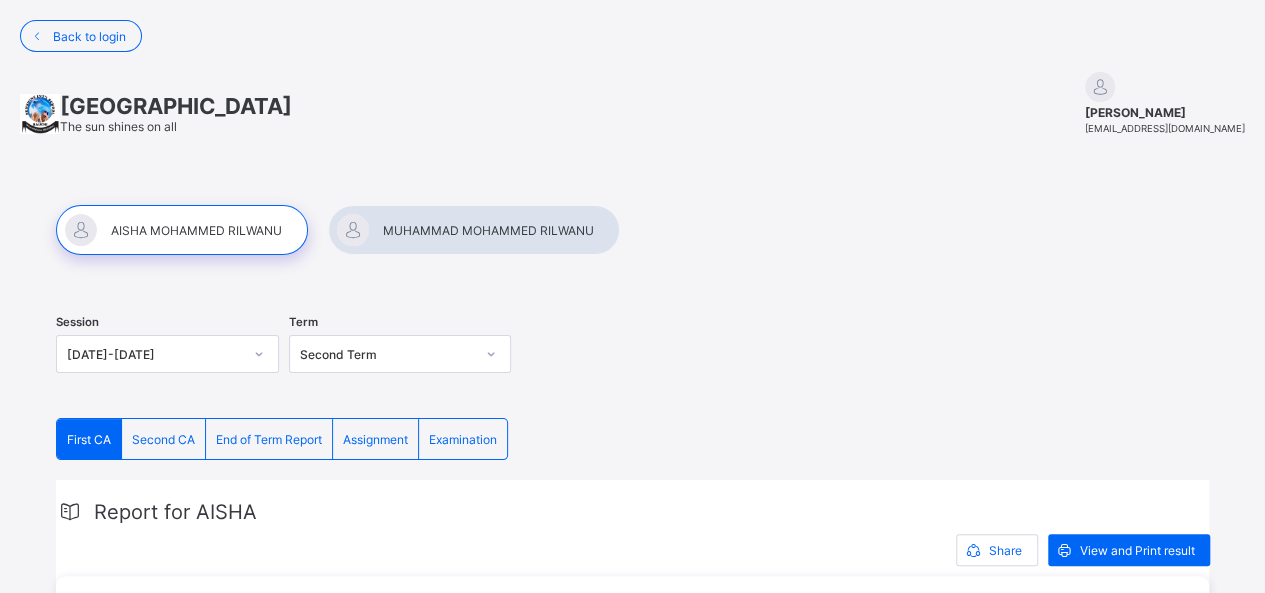 click on "Examination" at bounding box center (463, 439) 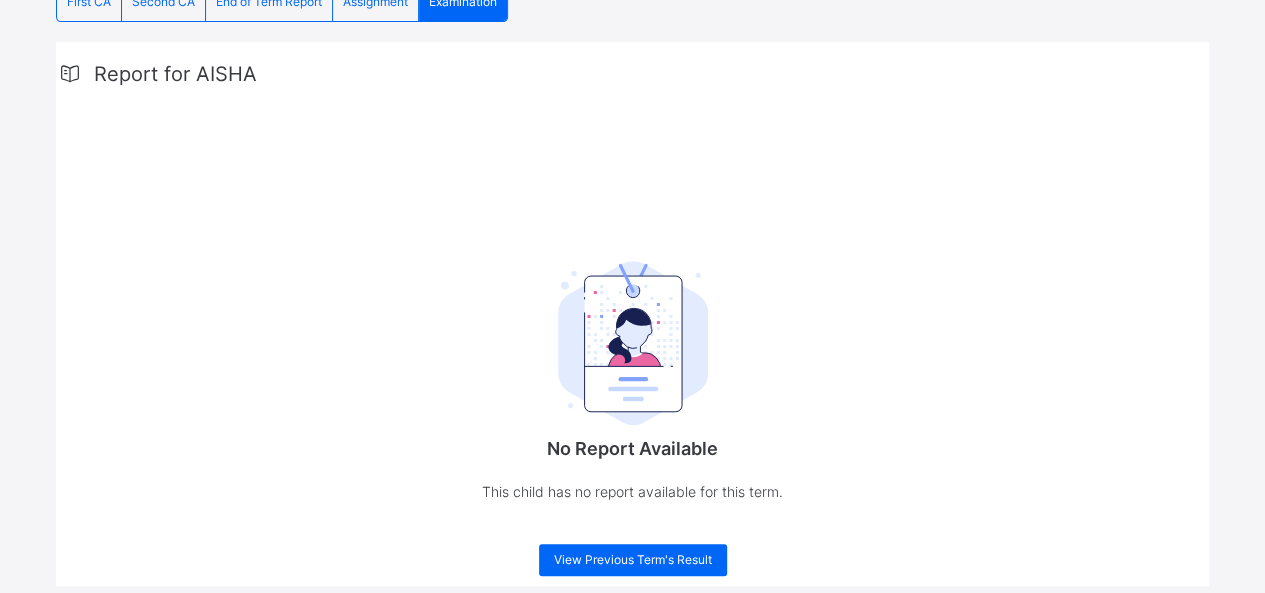 scroll, scrollTop: 480, scrollLeft: 0, axis: vertical 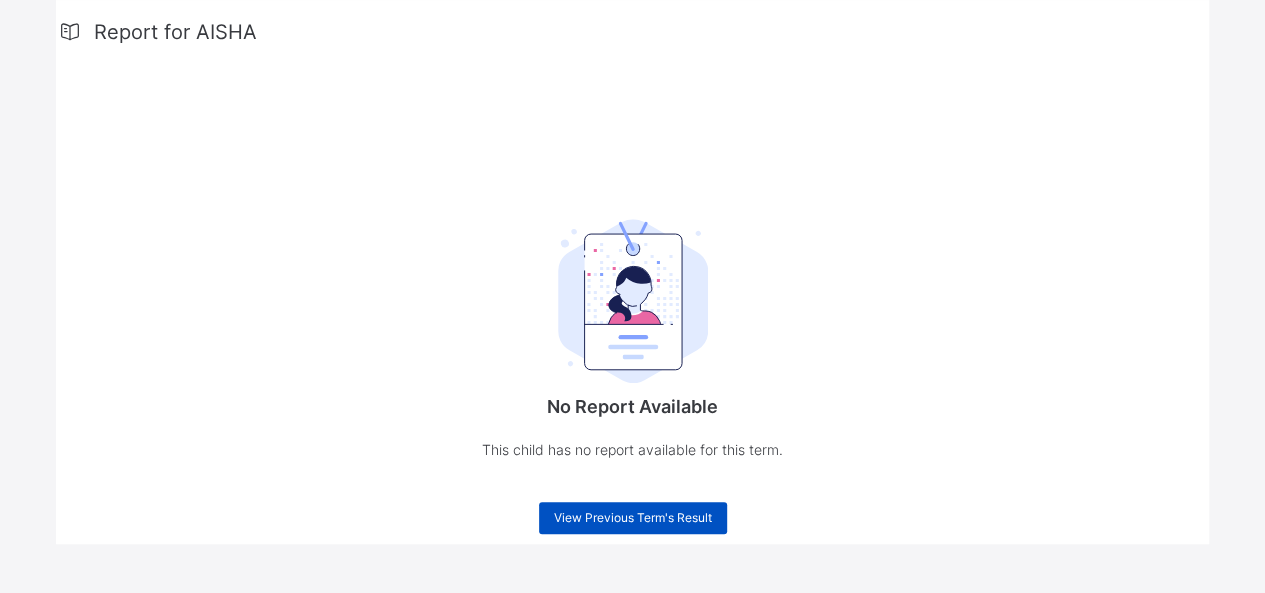 click on "View Previous Term's Result" at bounding box center (633, 518) 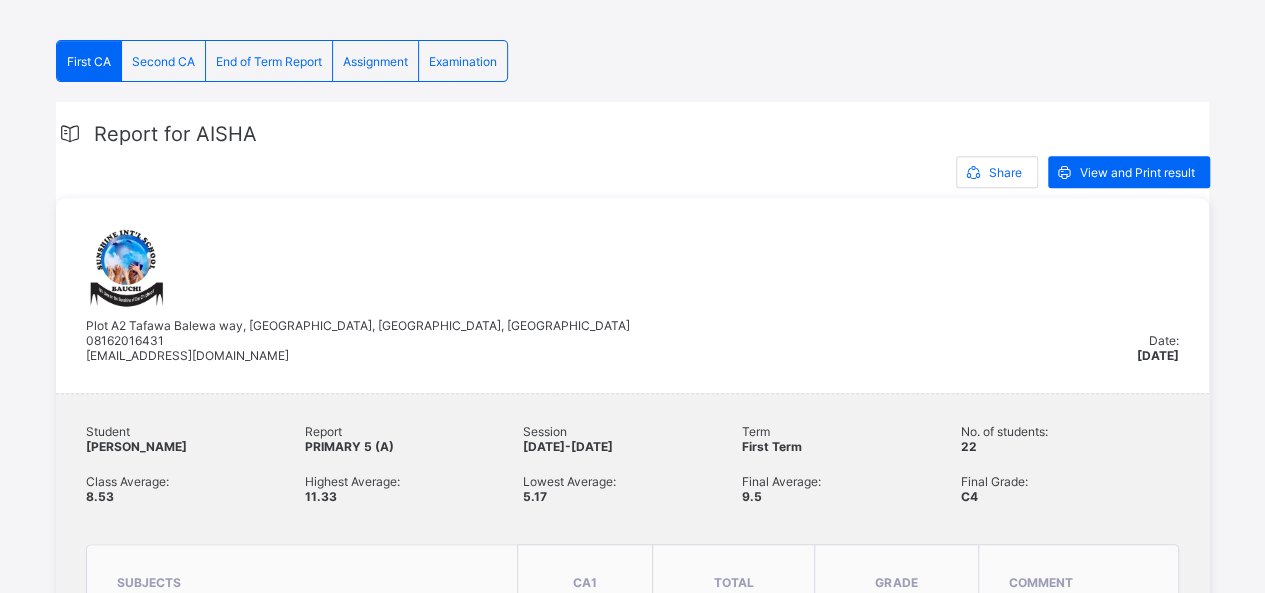 scroll, scrollTop: 448, scrollLeft: 0, axis: vertical 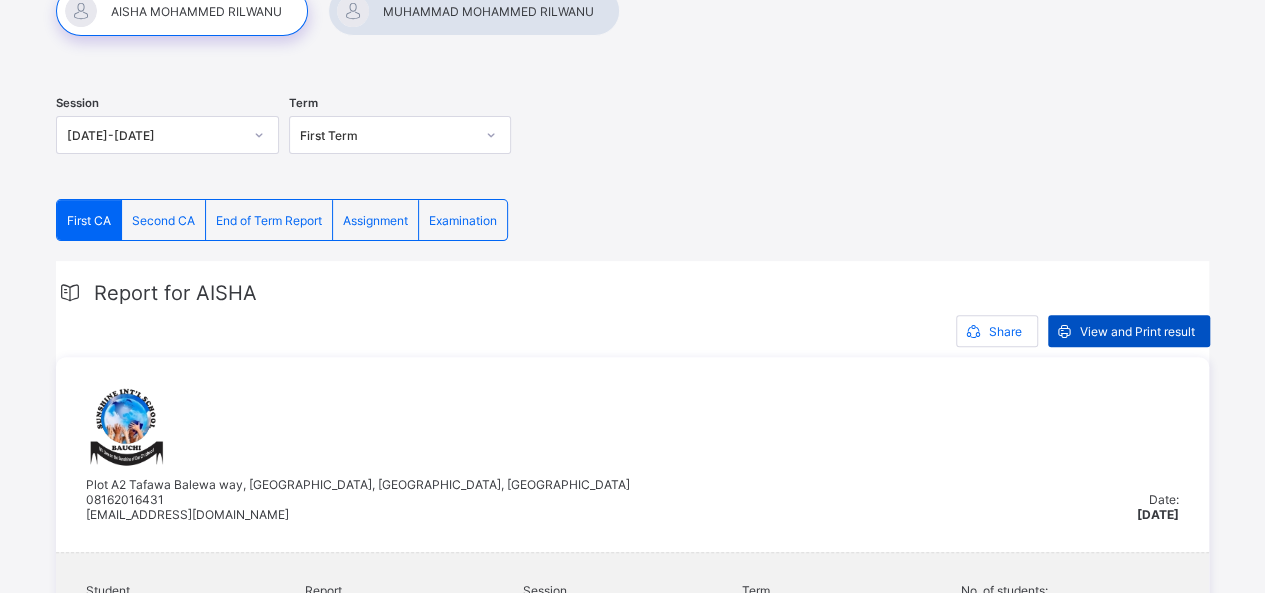 click on "View and Print result" at bounding box center [1137, 331] 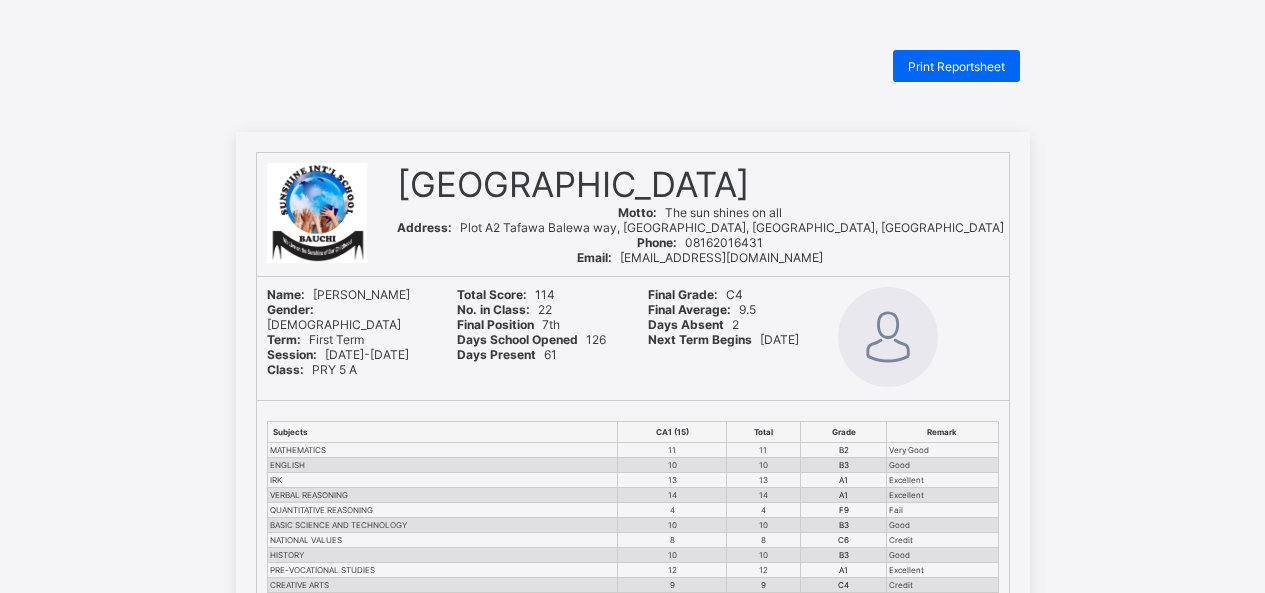 scroll, scrollTop: 0, scrollLeft: 0, axis: both 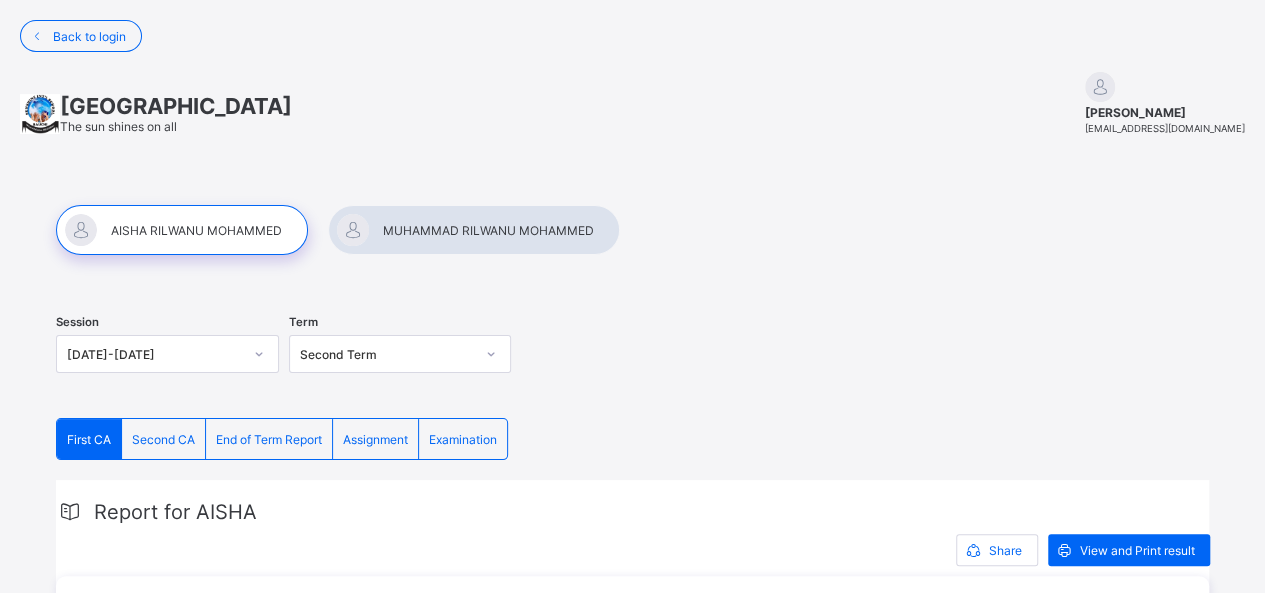 click on "End of Term Report" at bounding box center (269, 439) 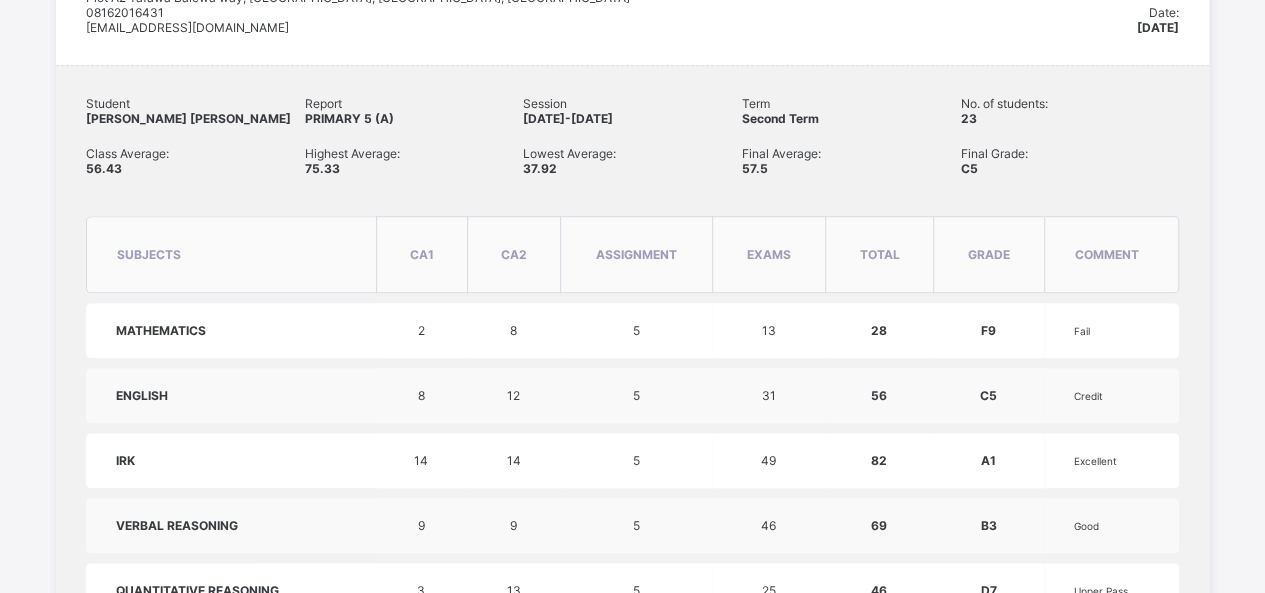 scroll, scrollTop: 710, scrollLeft: 0, axis: vertical 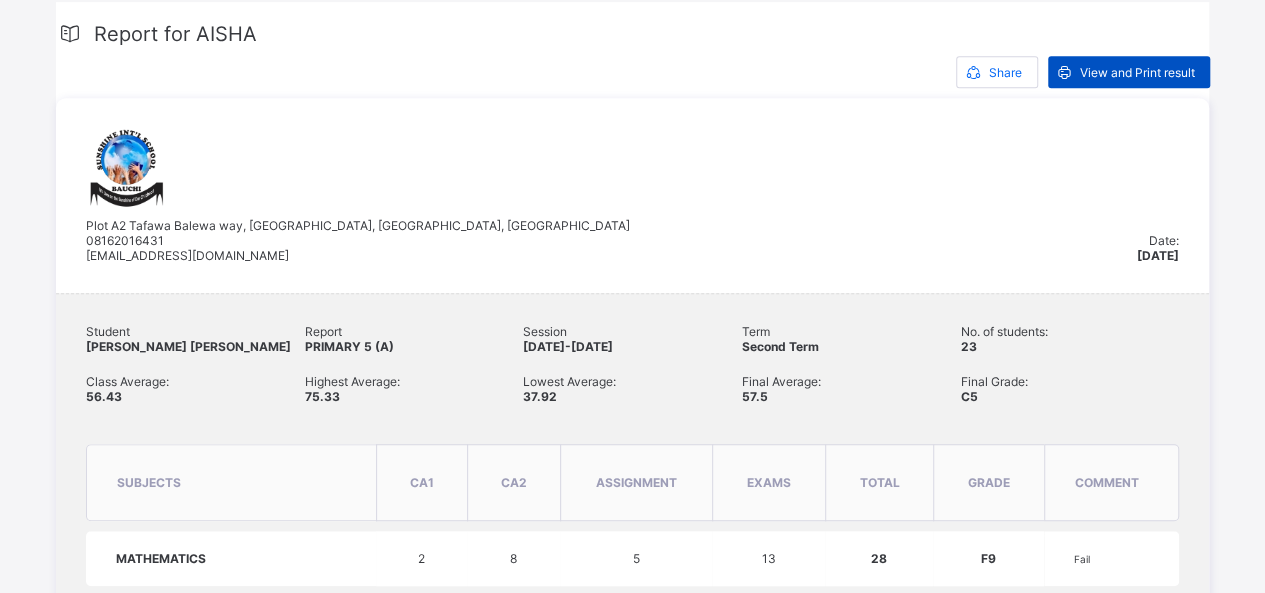 click on "View and Print result" at bounding box center [1137, 72] 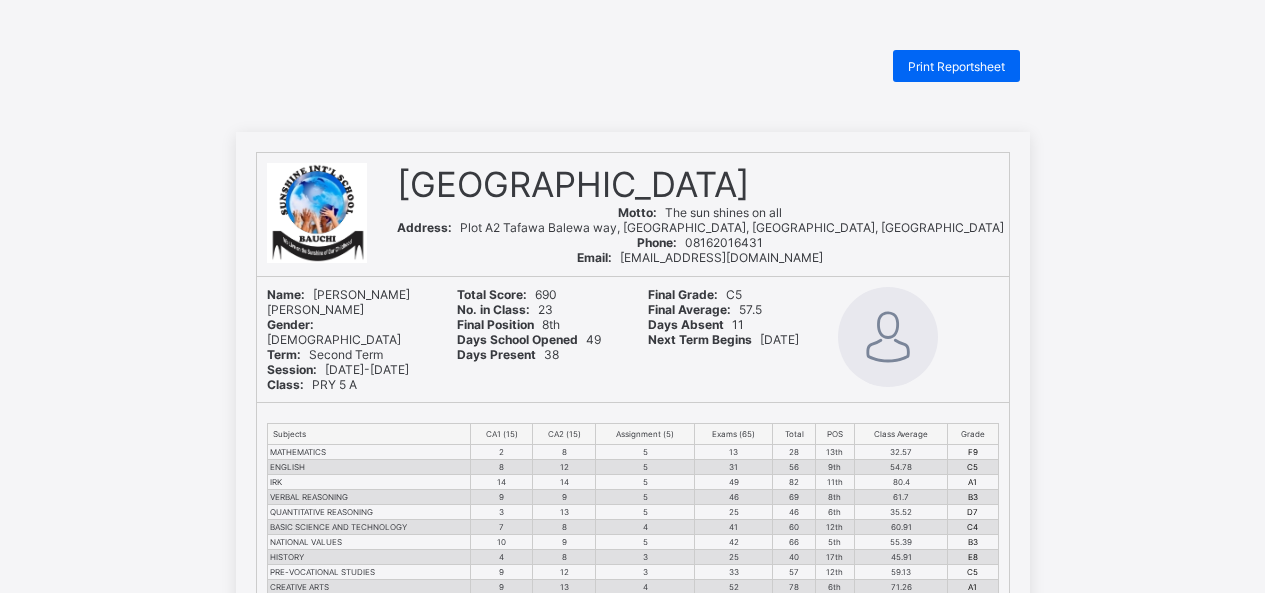 scroll, scrollTop: 0, scrollLeft: 0, axis: both 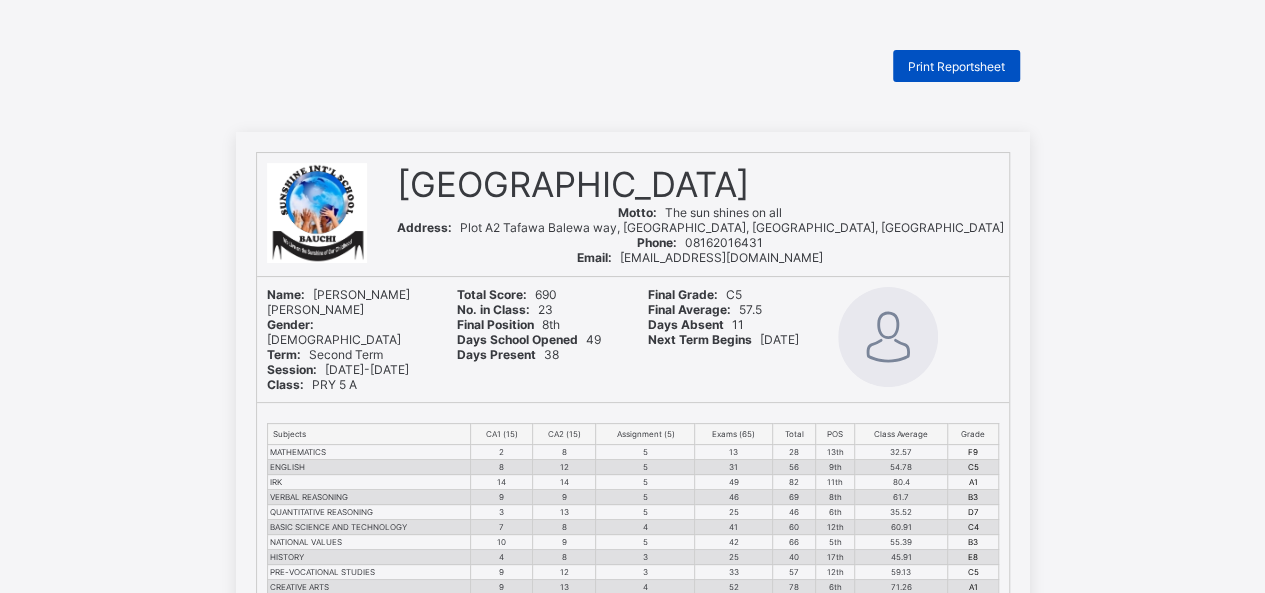 click on "Print Reportsheet" at bounding box center [956, 66] 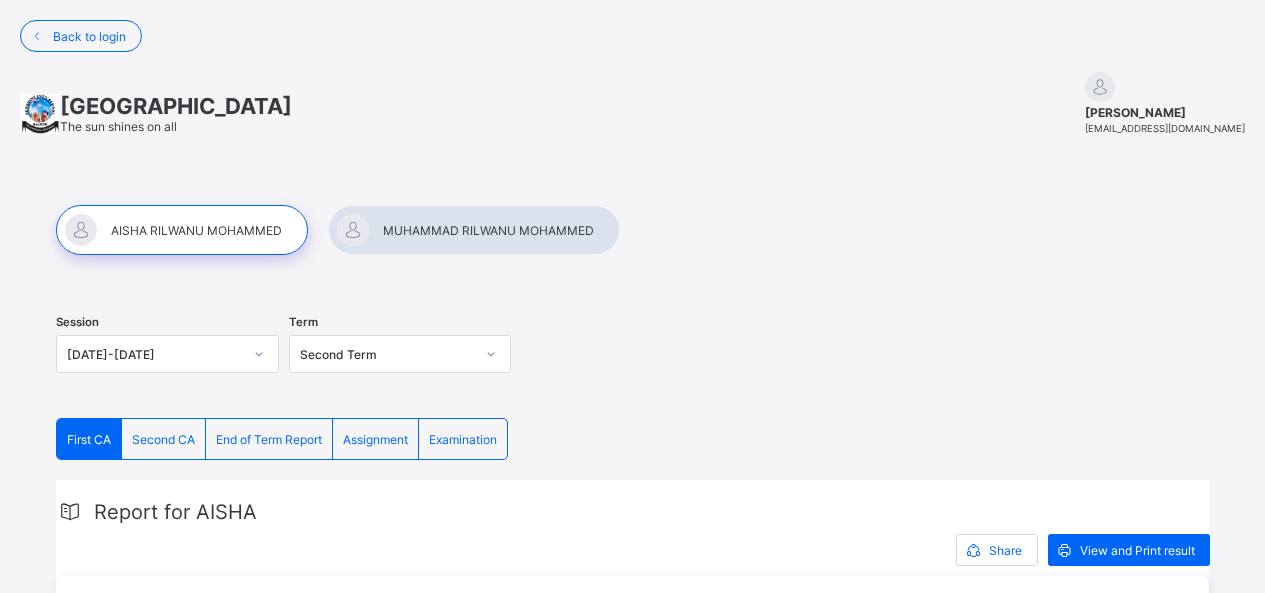 scroll, scrollTop: 0, scrollLeft: 0, axis: both 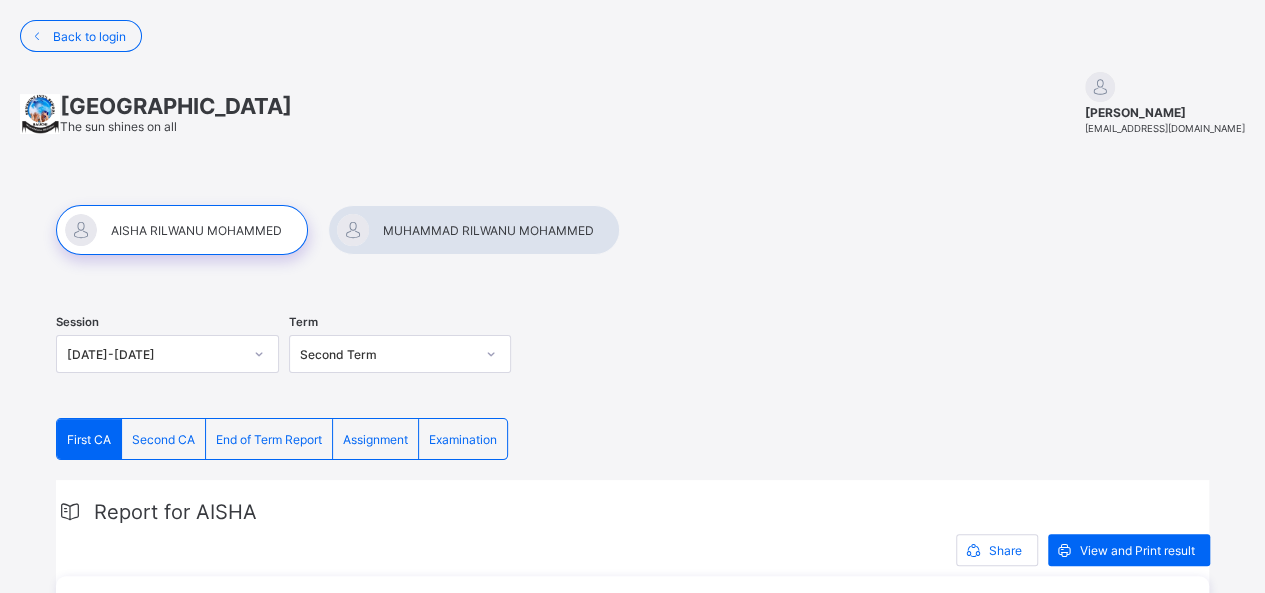 click on "End of Term Report" at bounding box center (269, 439) 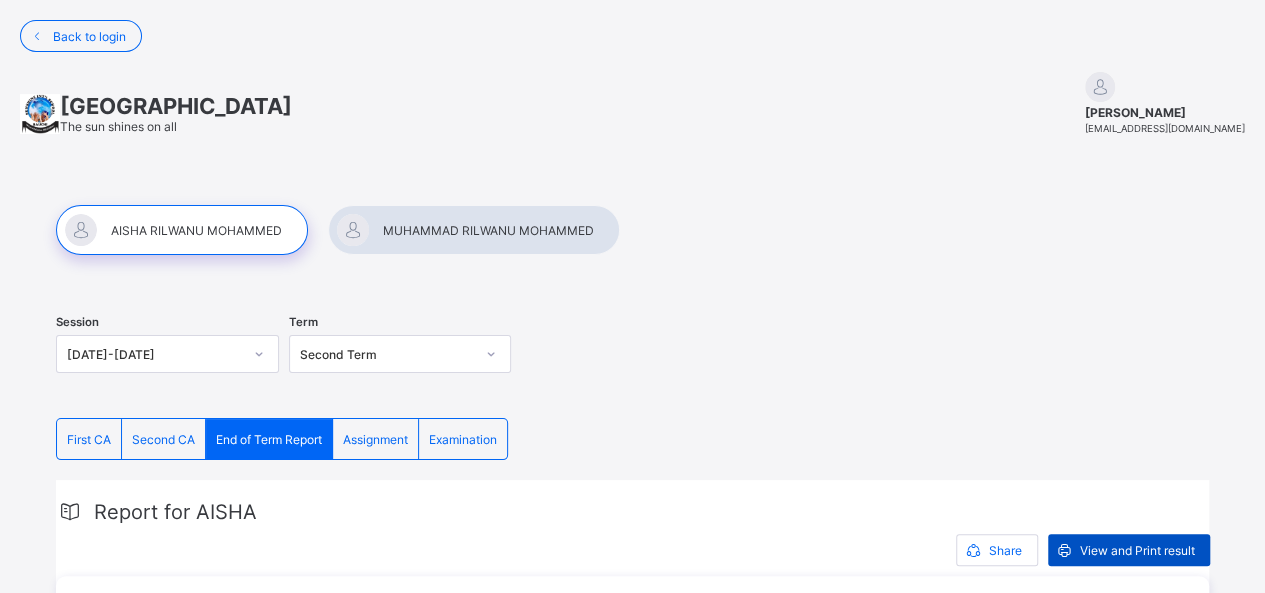 click on "View and Print result" at bounding box center [1137, 550] 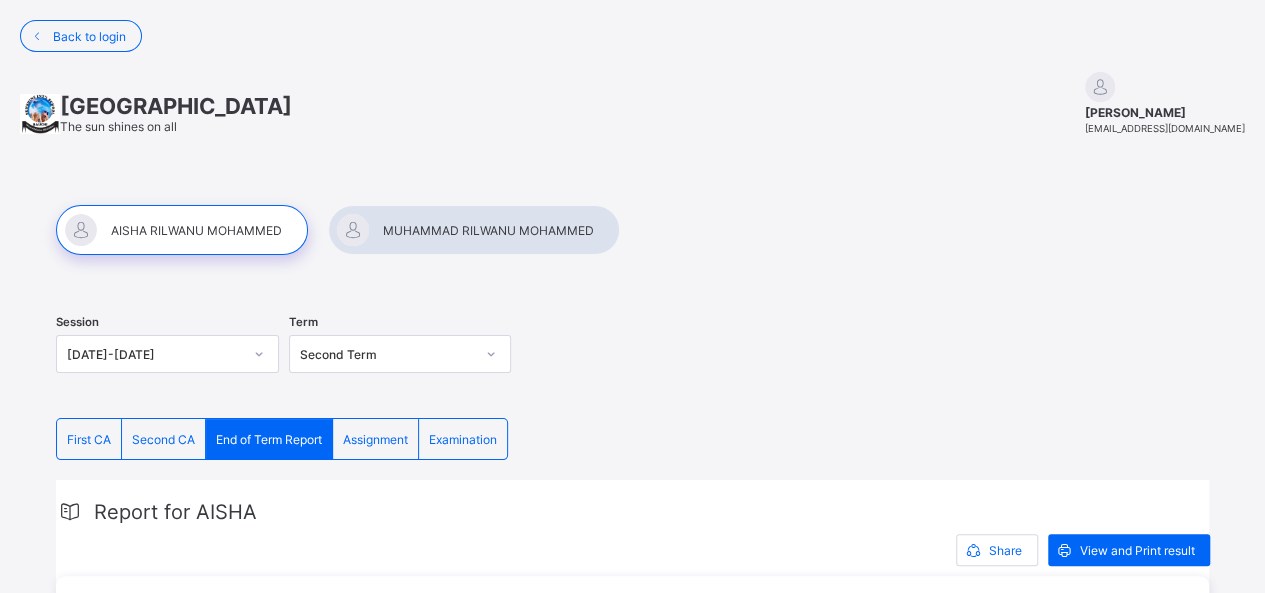 click on "Examination" at bounding box center (463, 439) 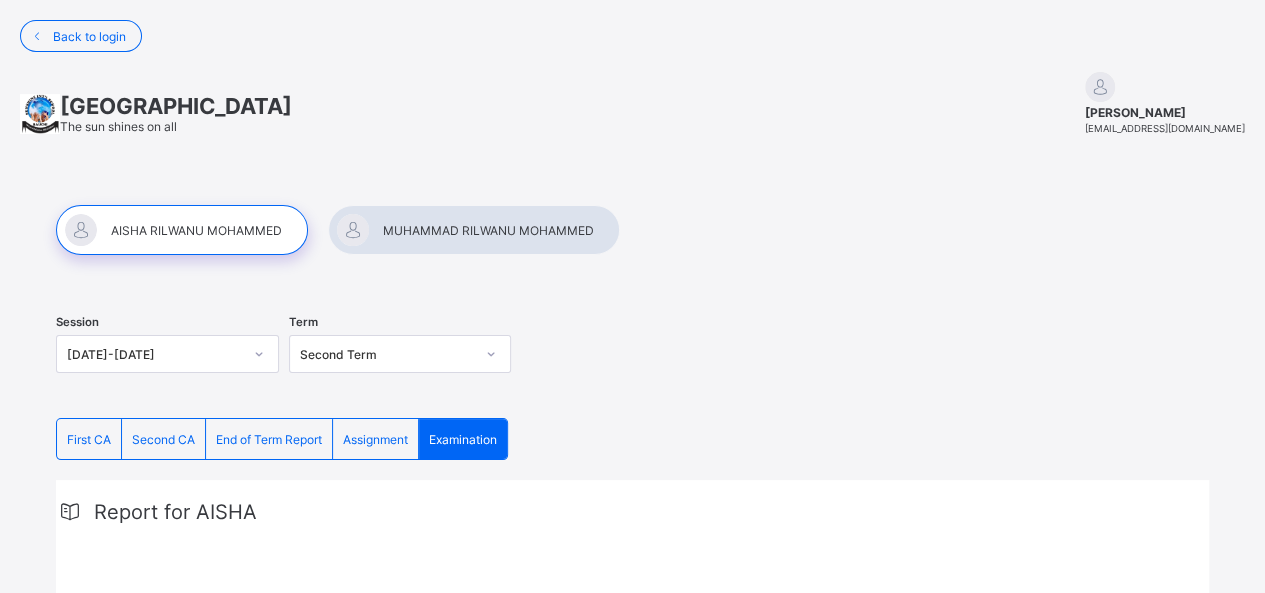 scroll, scrollTop: 480, scrollLeft: 0, axis: vertical 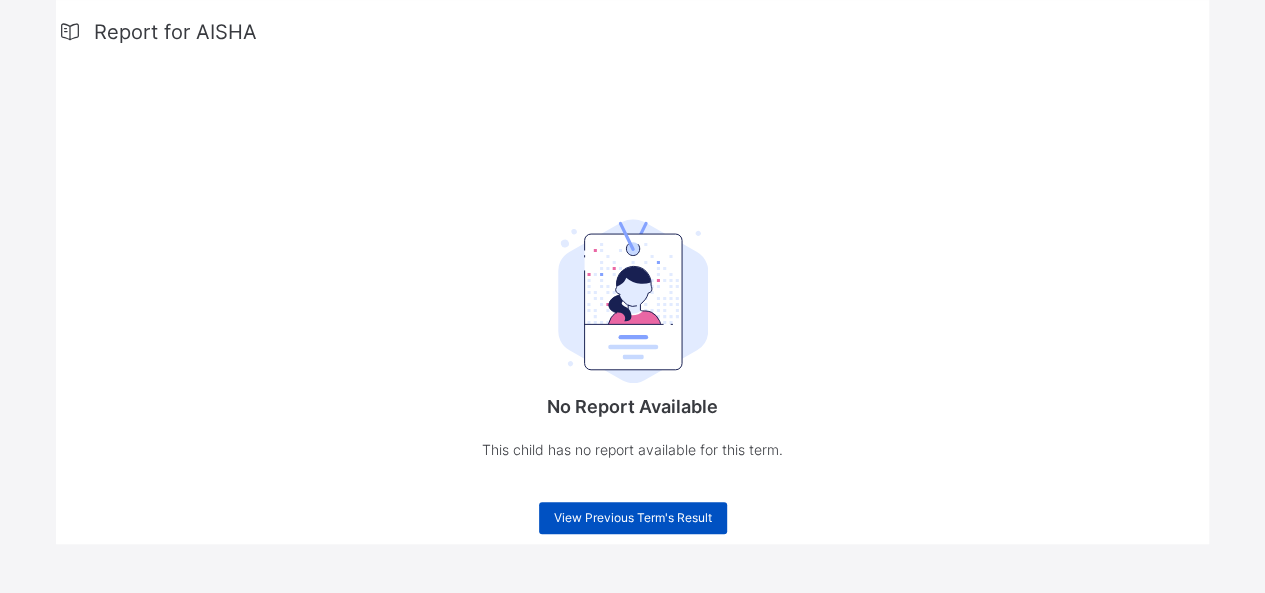 click on "View Previous Term's Result" at bounding box center [633, 517] 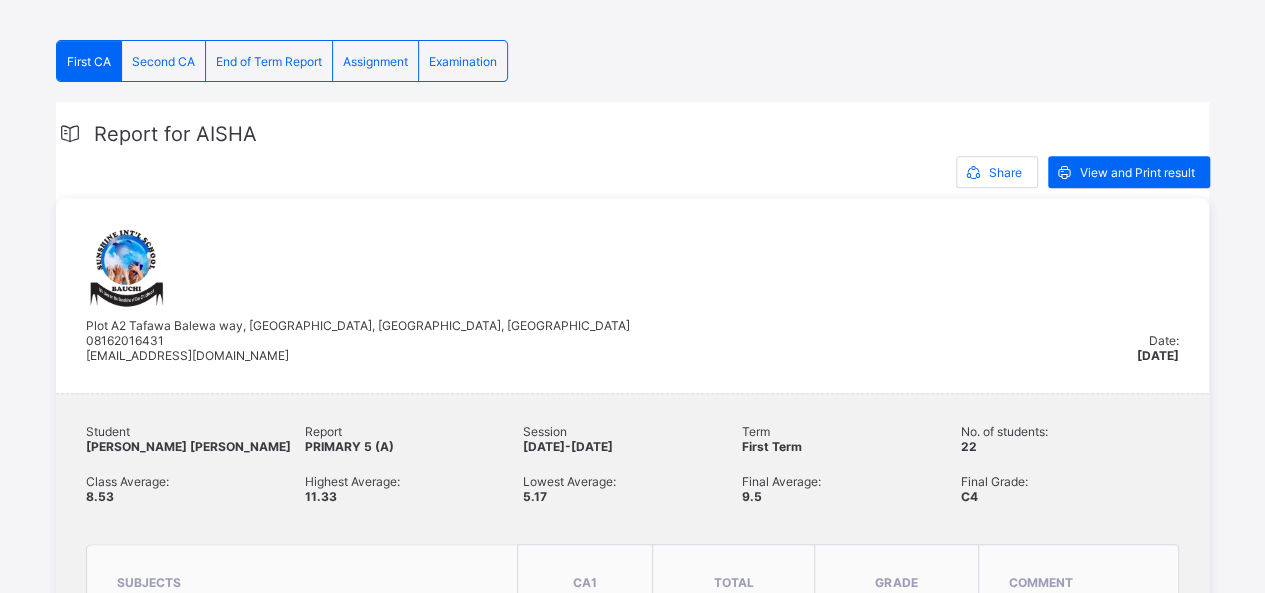 scroll, scrollTop: 448, scrollLeft: 0, axis: vertical 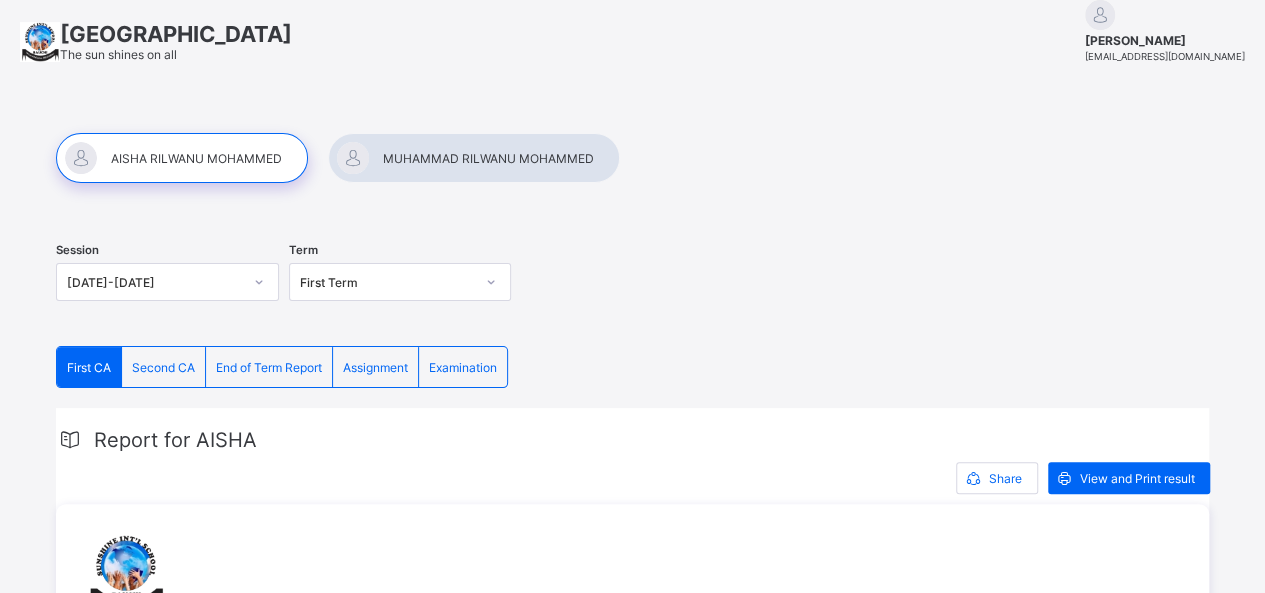 click on "Examination" at bounding box center (463, 367) 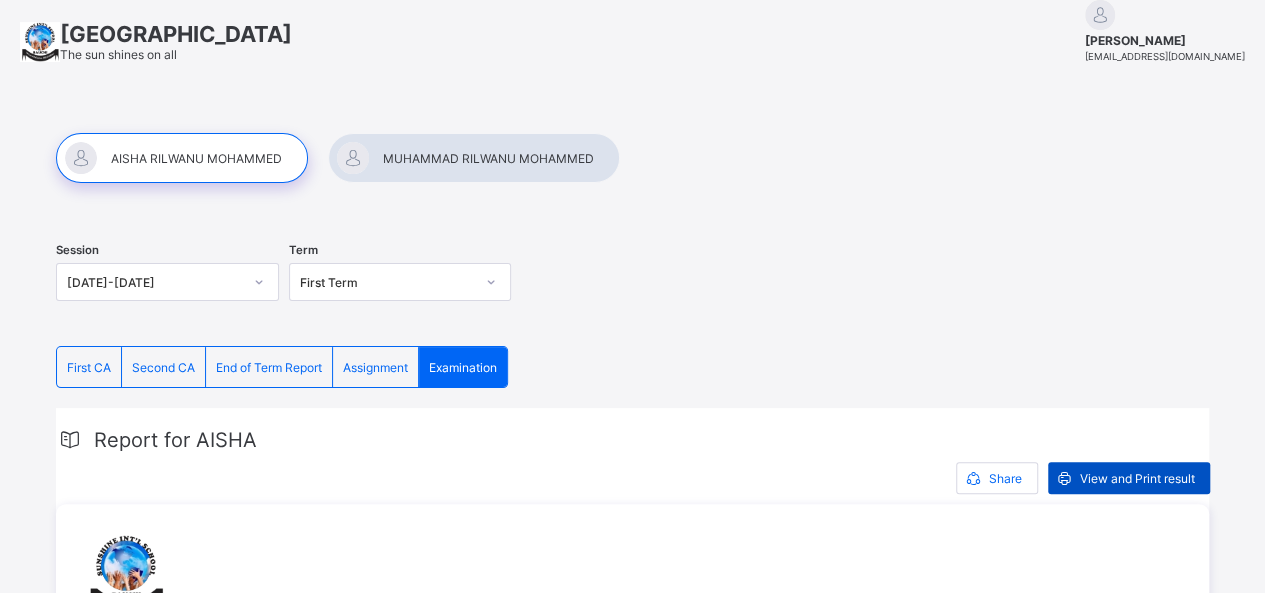 click on "View and Print result" at bounding box center [1137, 478] 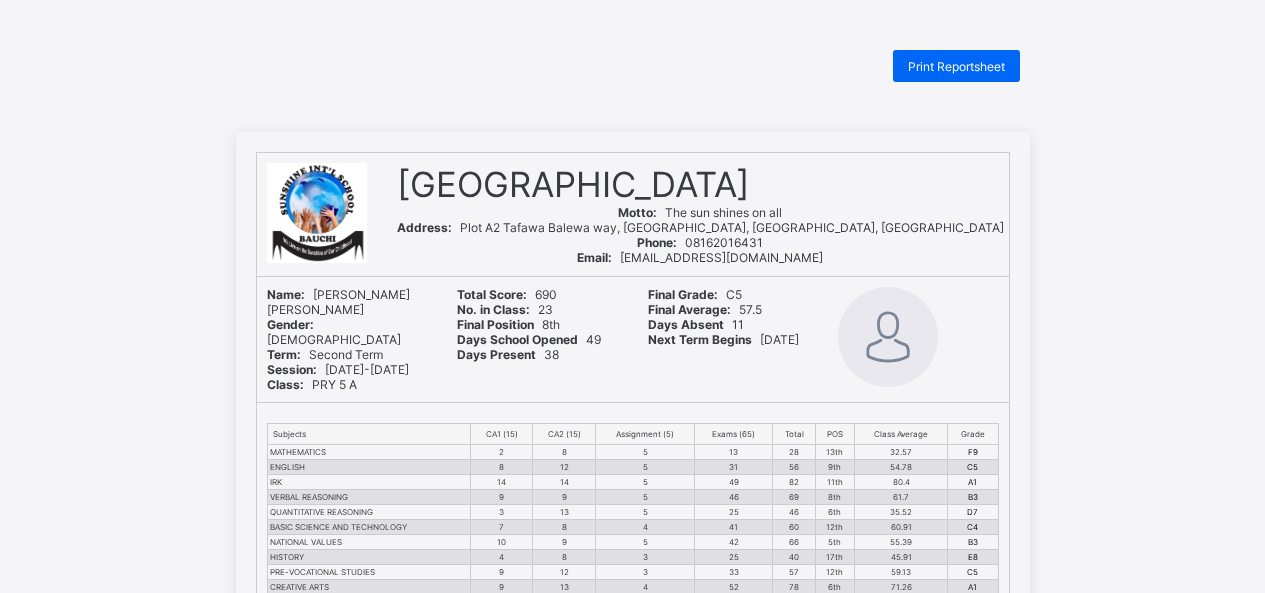 scroll, scrollTop: 0, scrollLeft: 0, axis: both 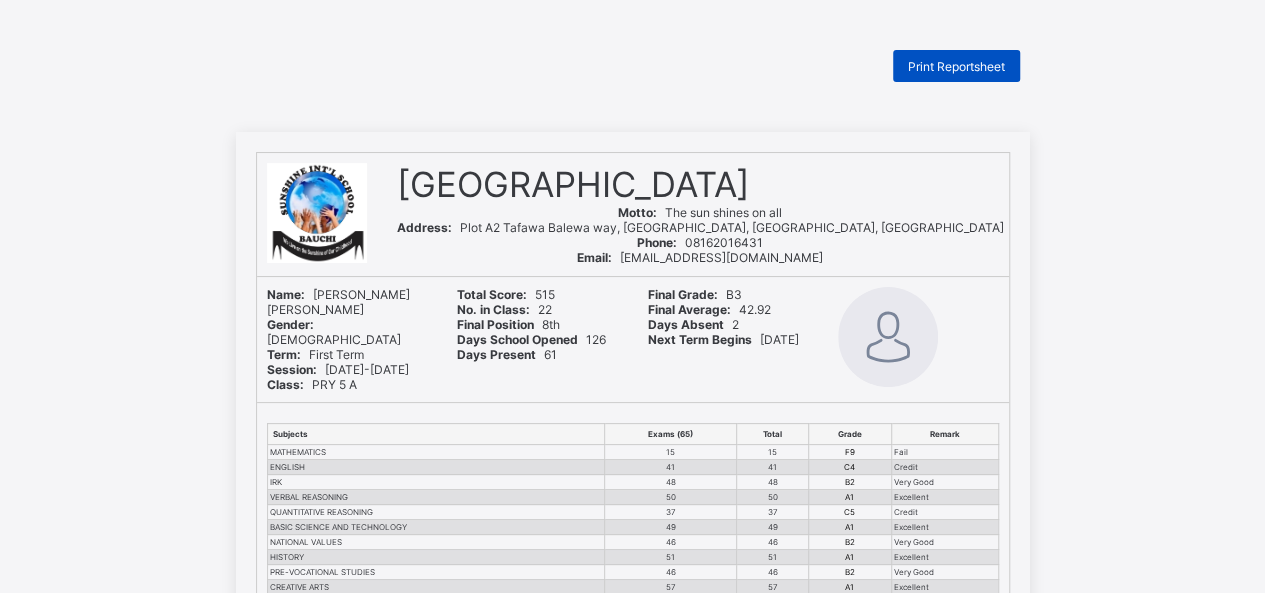 click on "Print Reportsheet" at bounding box center (956, 66) 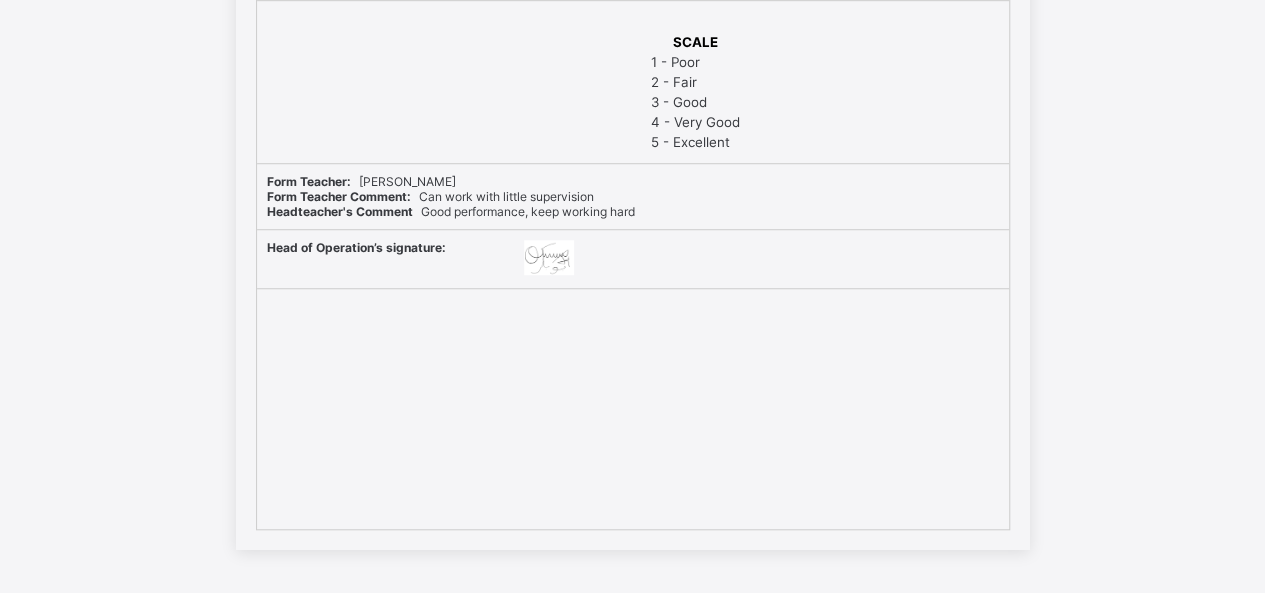 scroll, scrollTop: 698, scrollLeft: 0, axis: vertical 